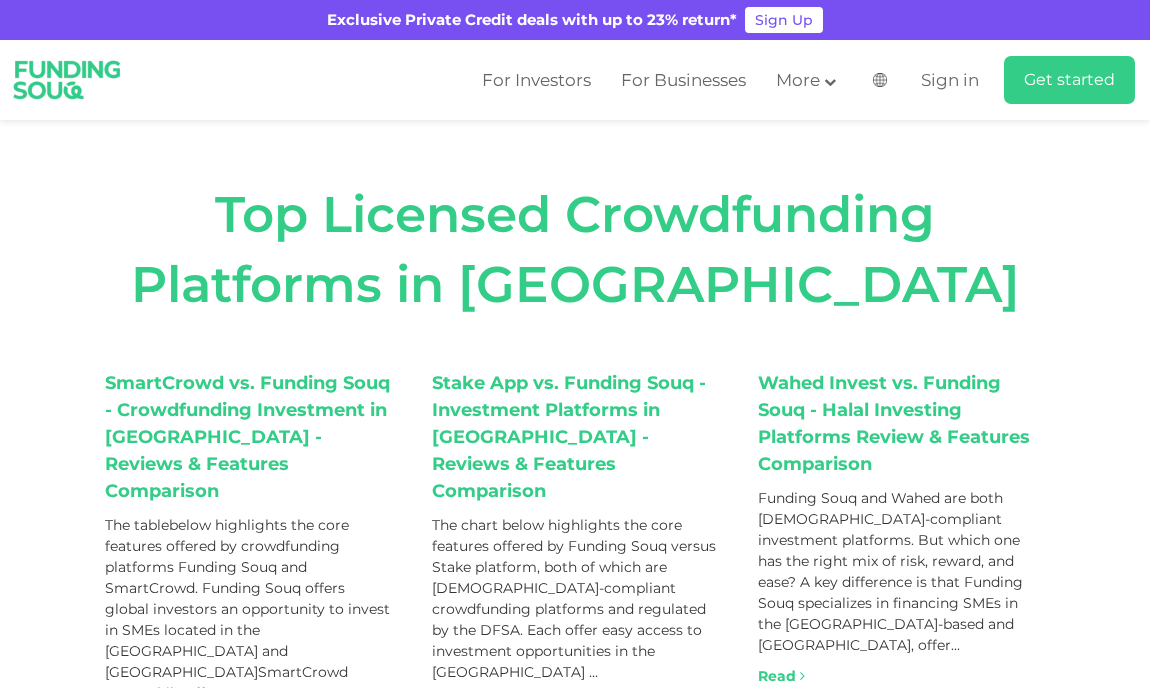 scroll, scrollTop: 92, scrollLeft: 0, axis: vertical 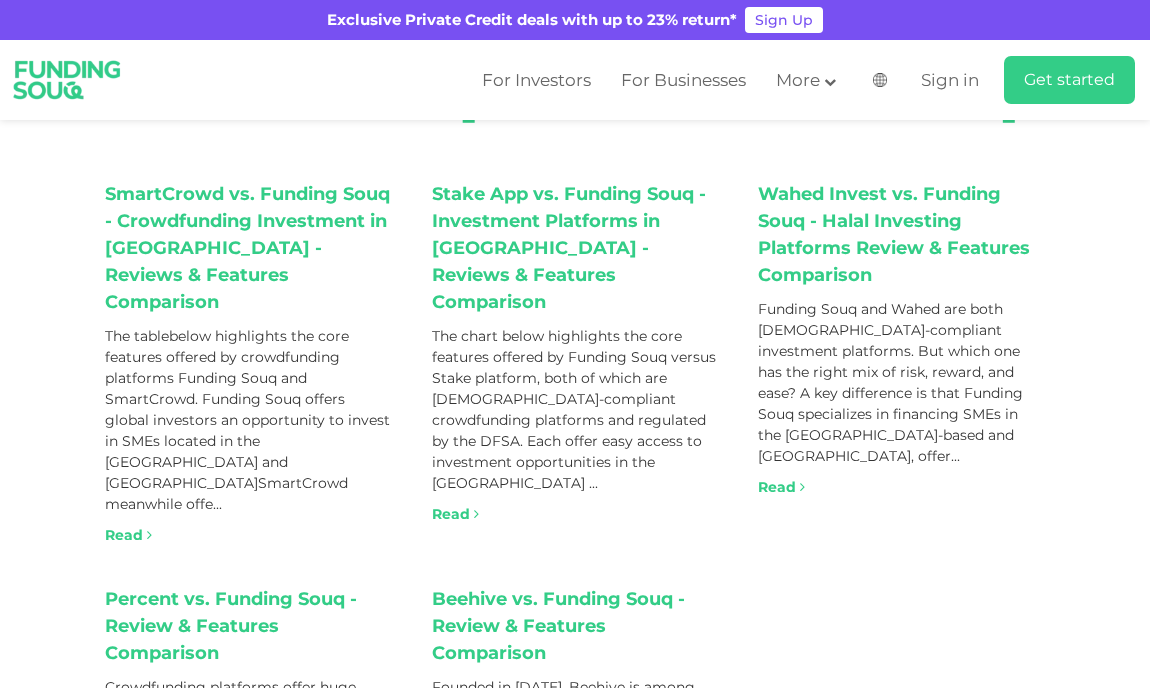 click on "SmartCrowd vs. Funding Souq  - Crowdfunding Investment in Dubai - Reviews & Features Comparison" at bounding box center (248, 248) 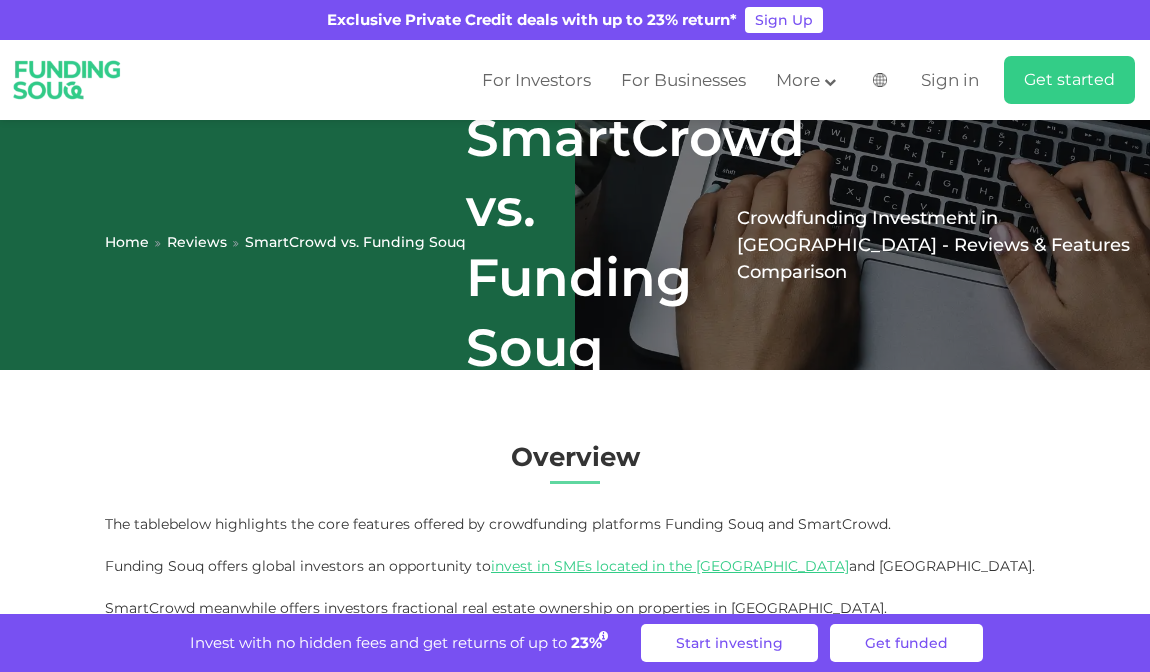 scroll, scrollTop: 0, scrollLeft: 0, axis: both 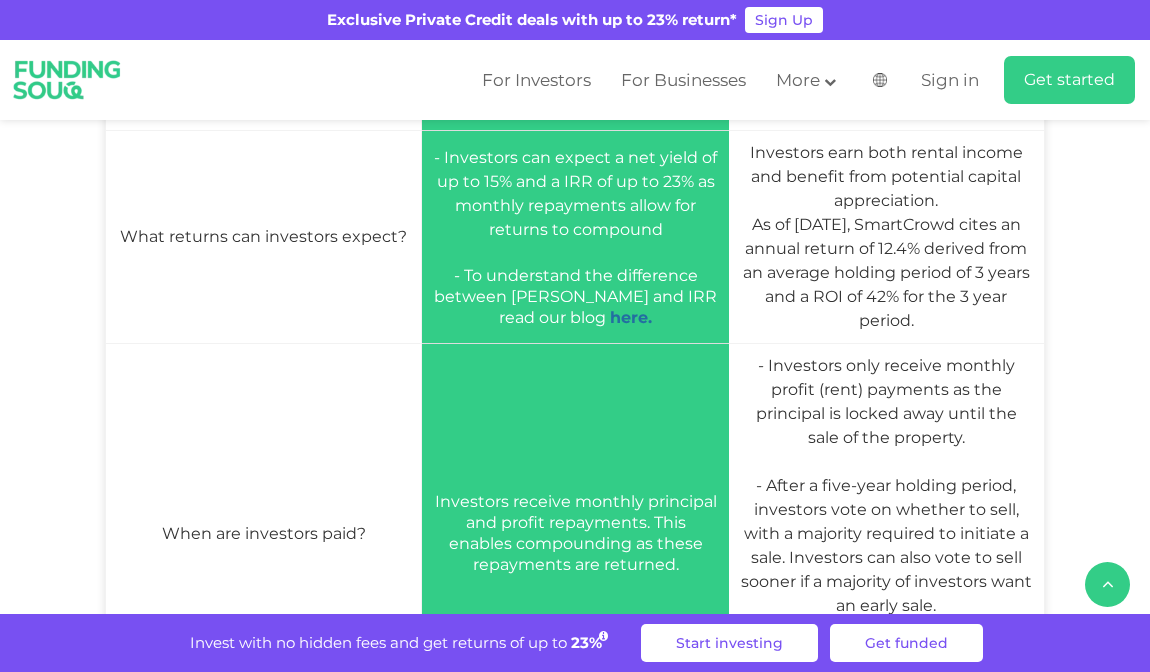 click on "here" at bounding box center [629, 317] 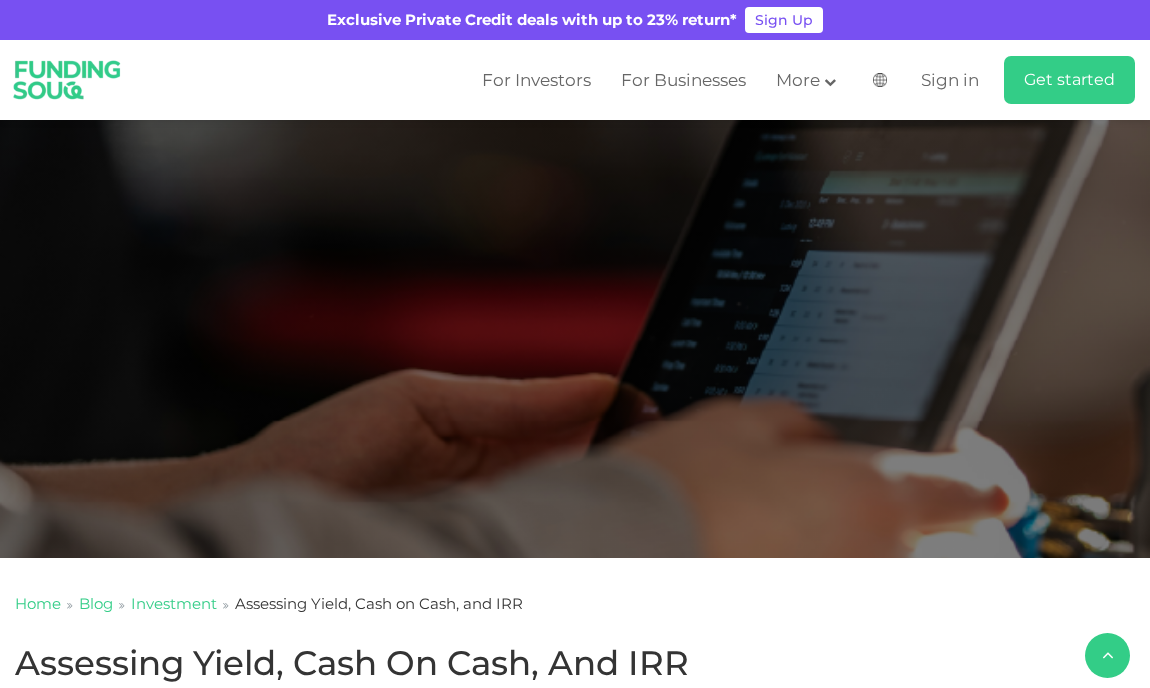 scroll, scrollTop: 585, scrollLeft: 0, axis: vertical 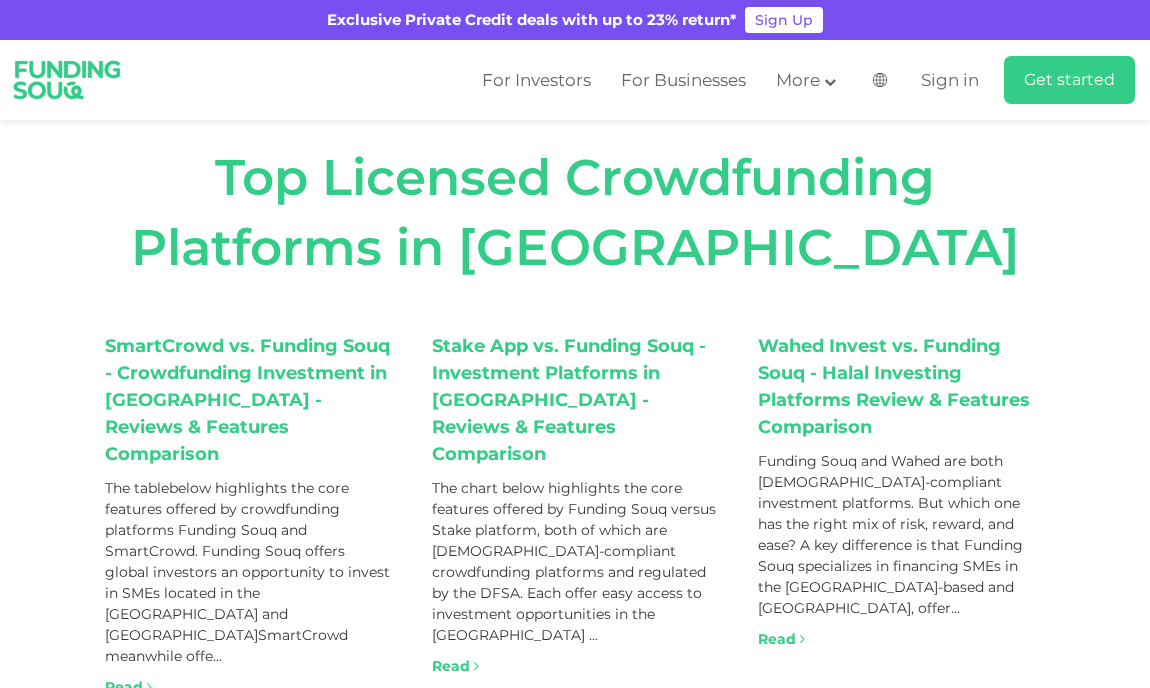 click on "Read" at bounding box center (451, 666) 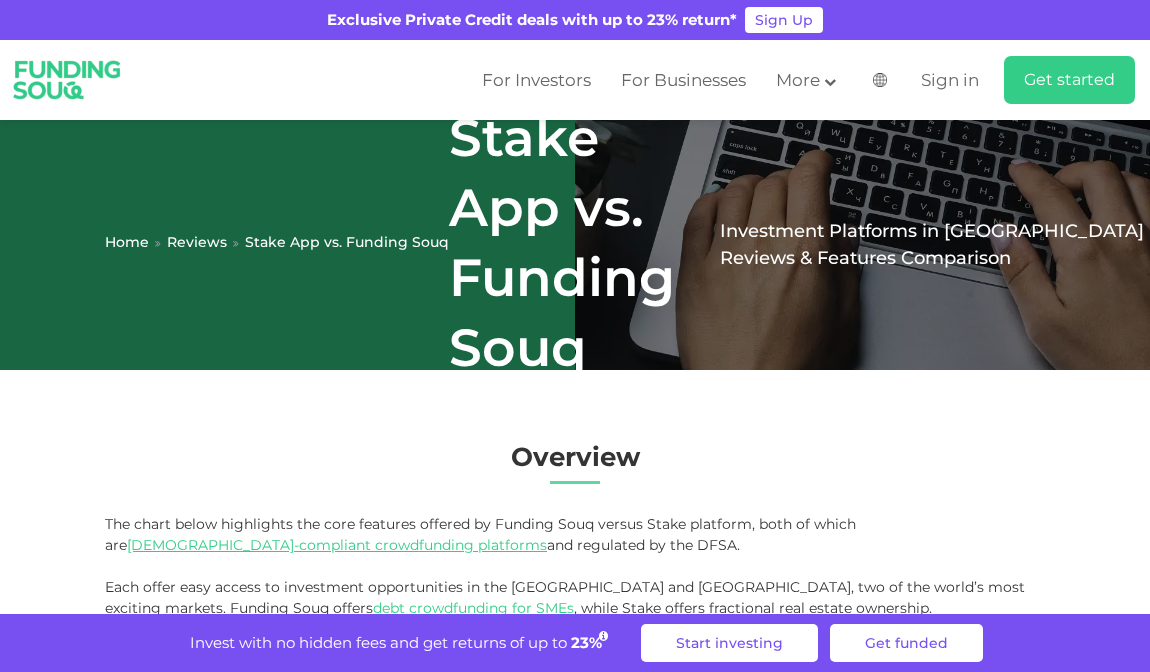 scroll, scrollTop: 290, scrollLeft: 0, axis: vertical 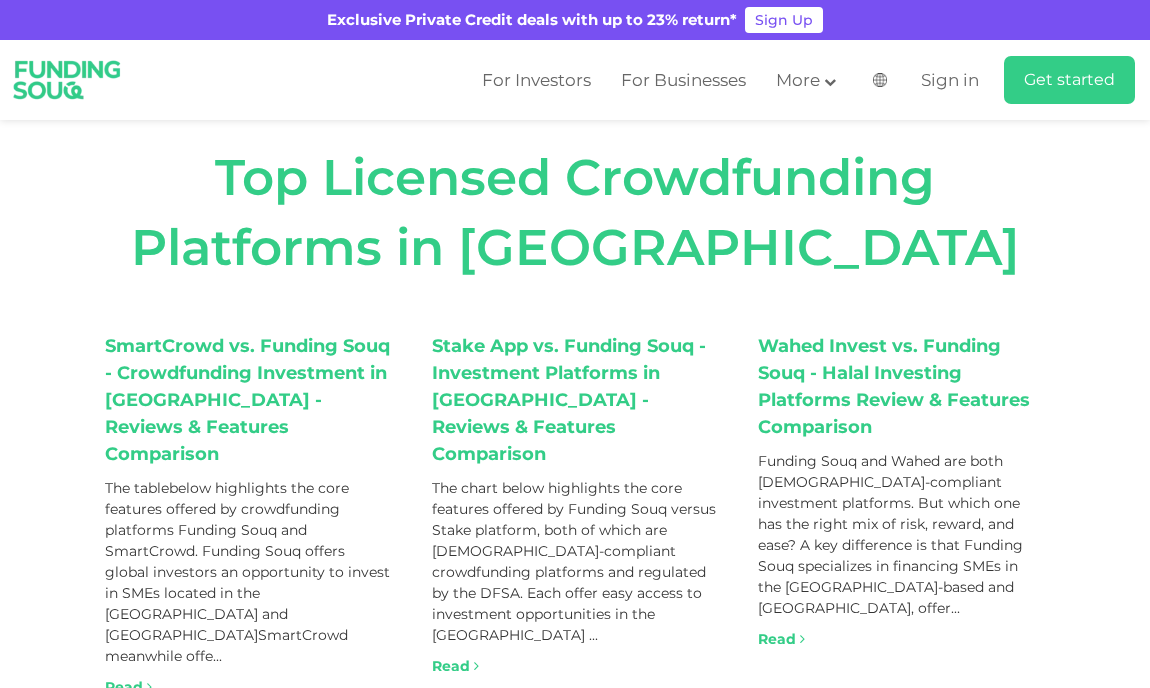 click on "Read" at bounding box center (777, 639) 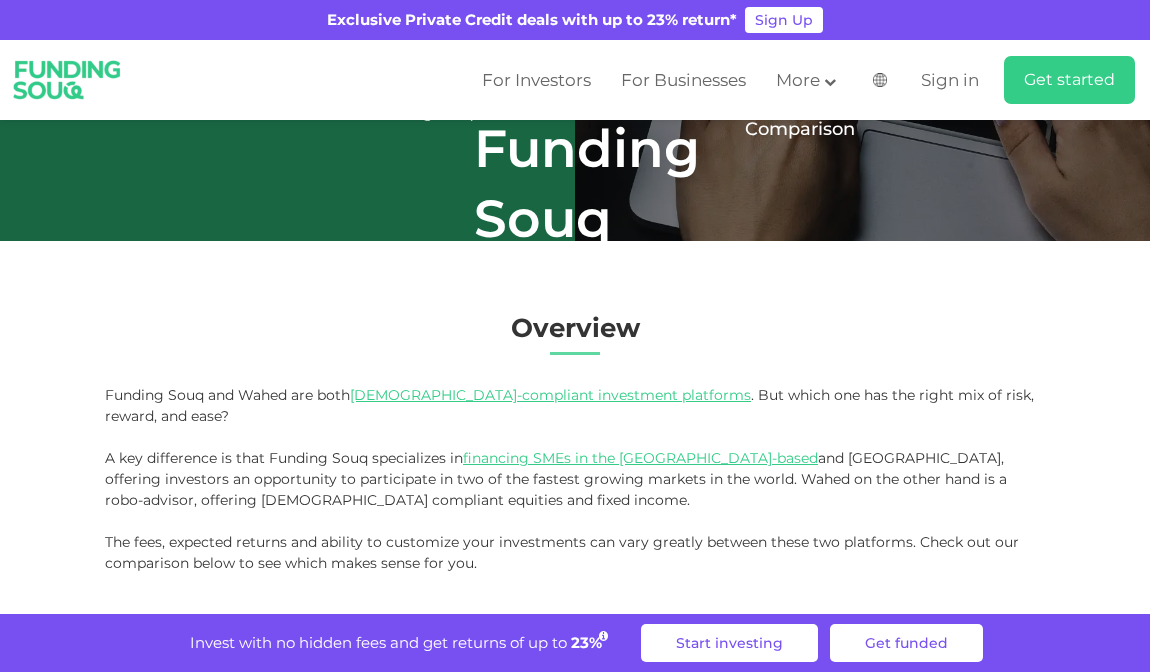 scroll, scrollTop: 0, scrollLeft: 0, axis: both 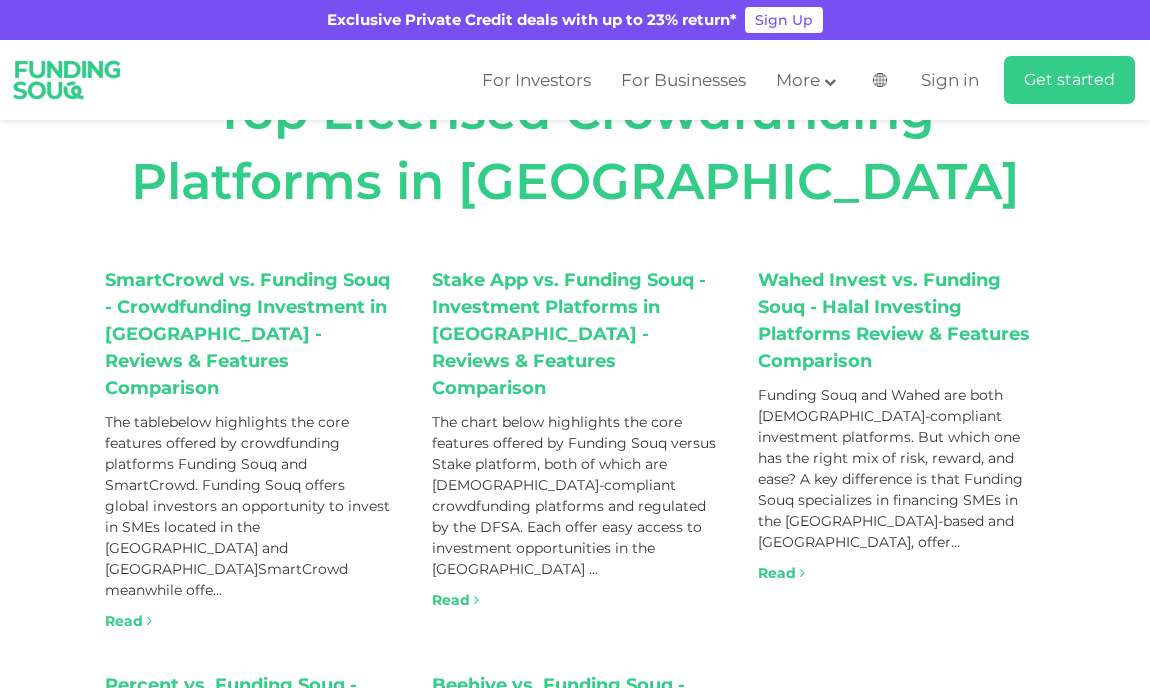 click on "Read" at bounding box center [451, 600] 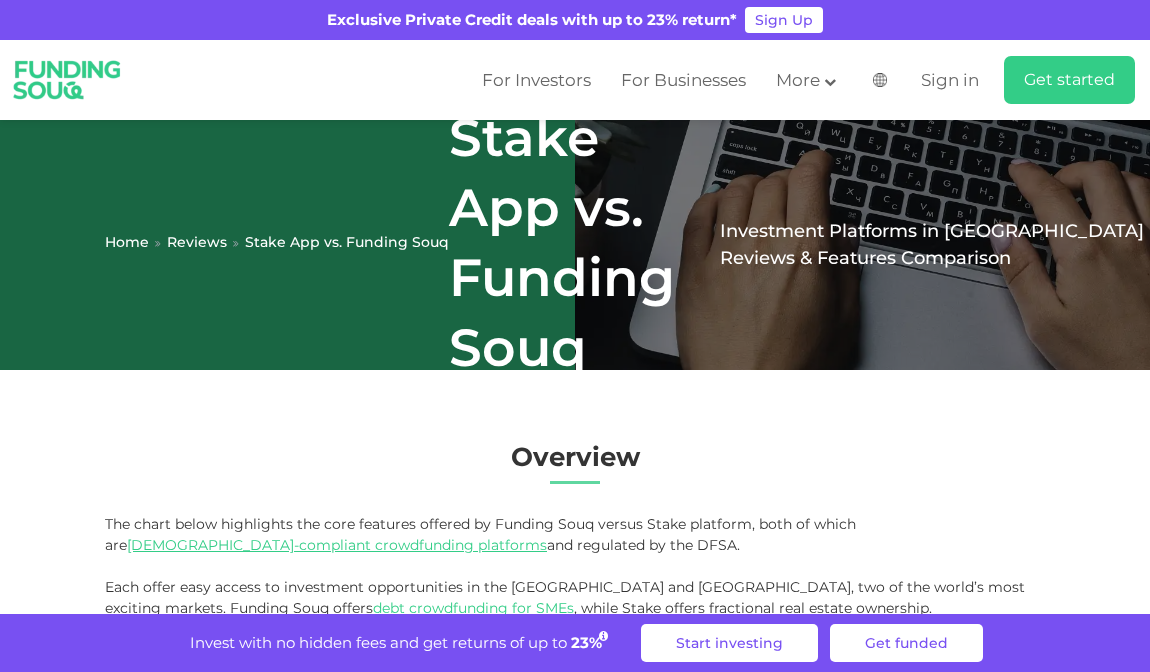 scroll, scrollTop: 230, scrollLeft: 0, axis: vertical 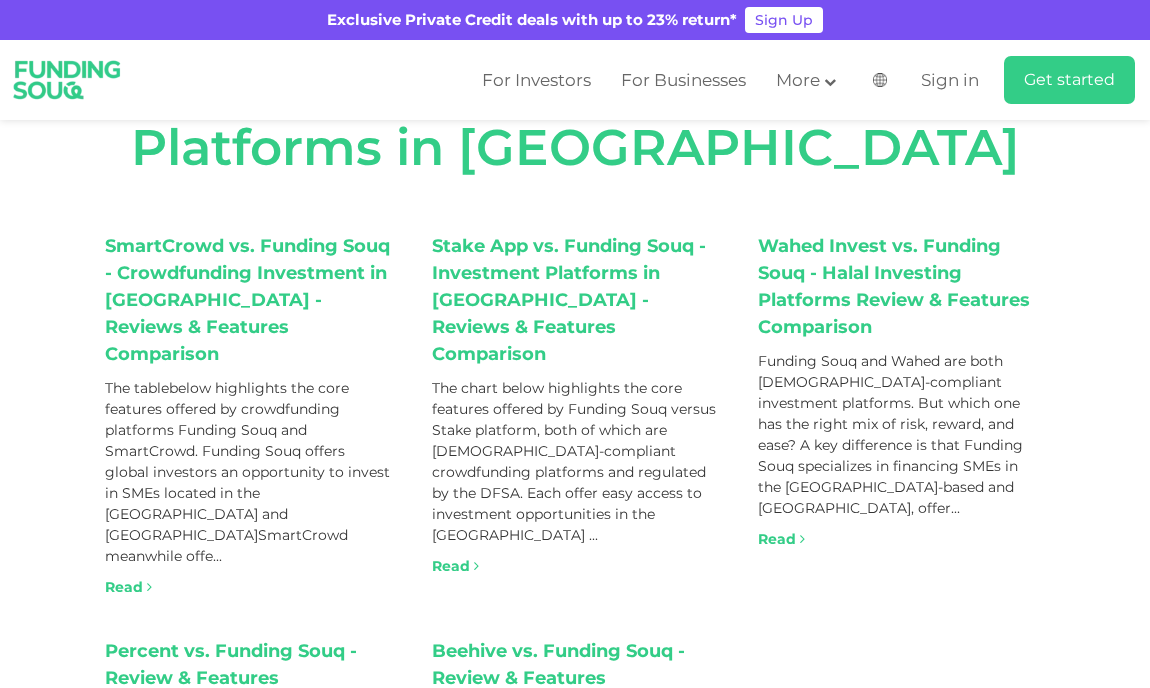 drag, startPoint x: 653, startPoint y: 119, endPoint x: 348, endPoint y: 412, distance: 422.935 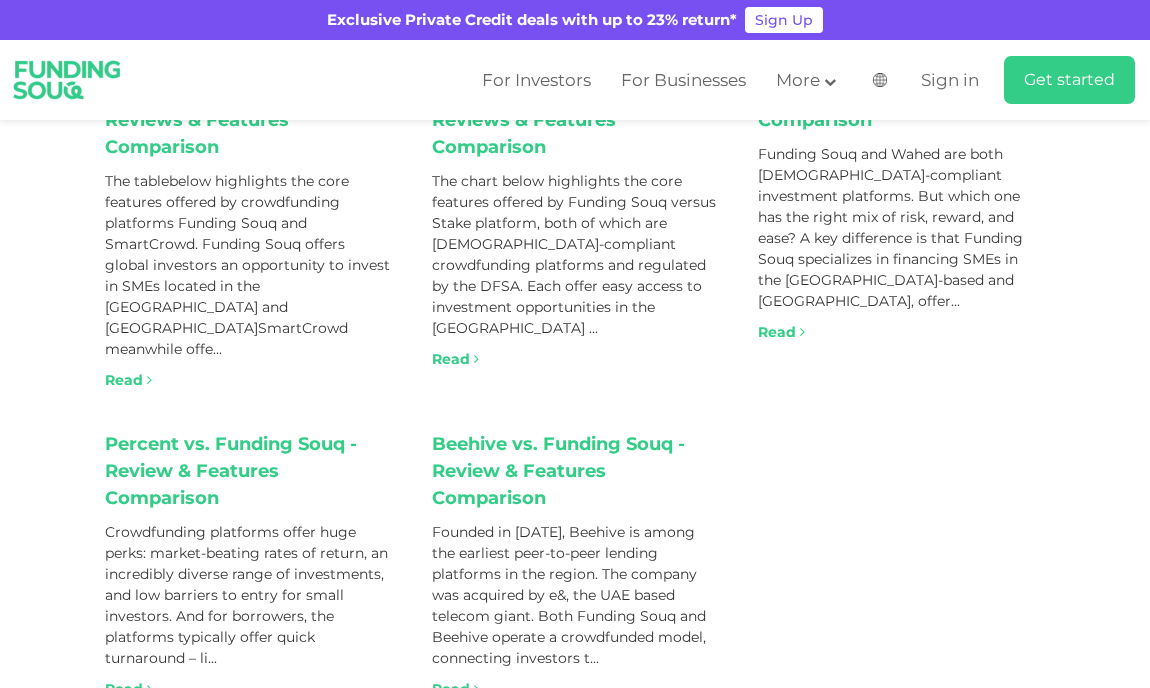 scroll, scrollTop: 410, scrollLeft: 0, axis: vertical 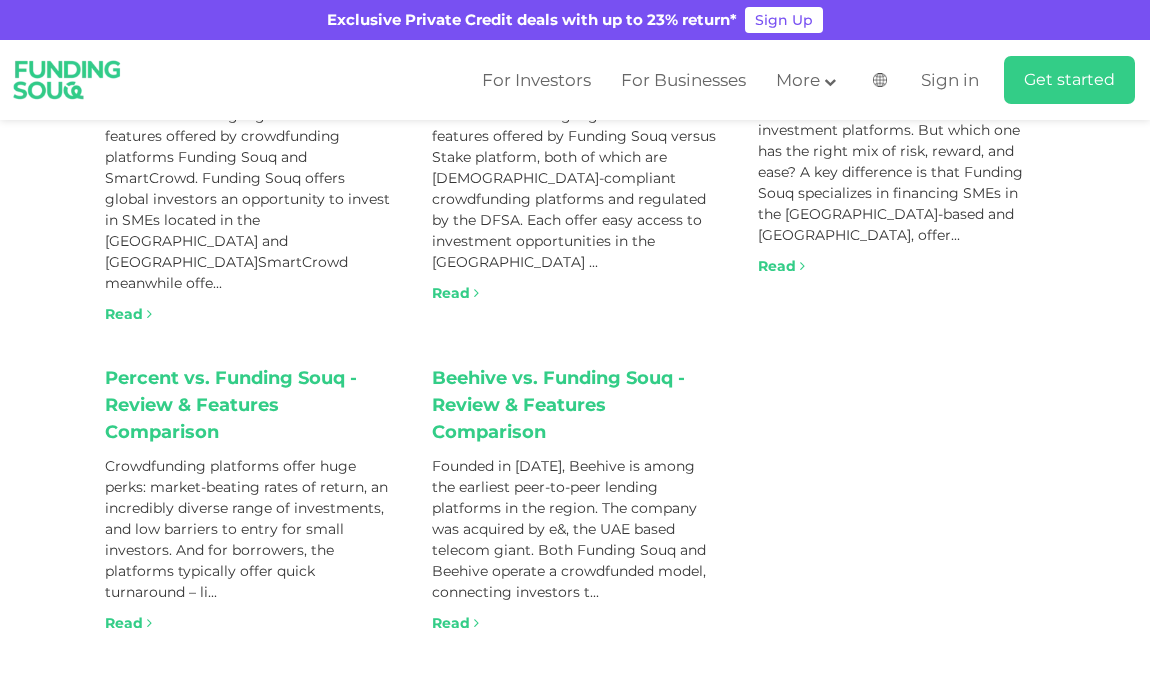 click on "Read" at bounding box center [124, 623] 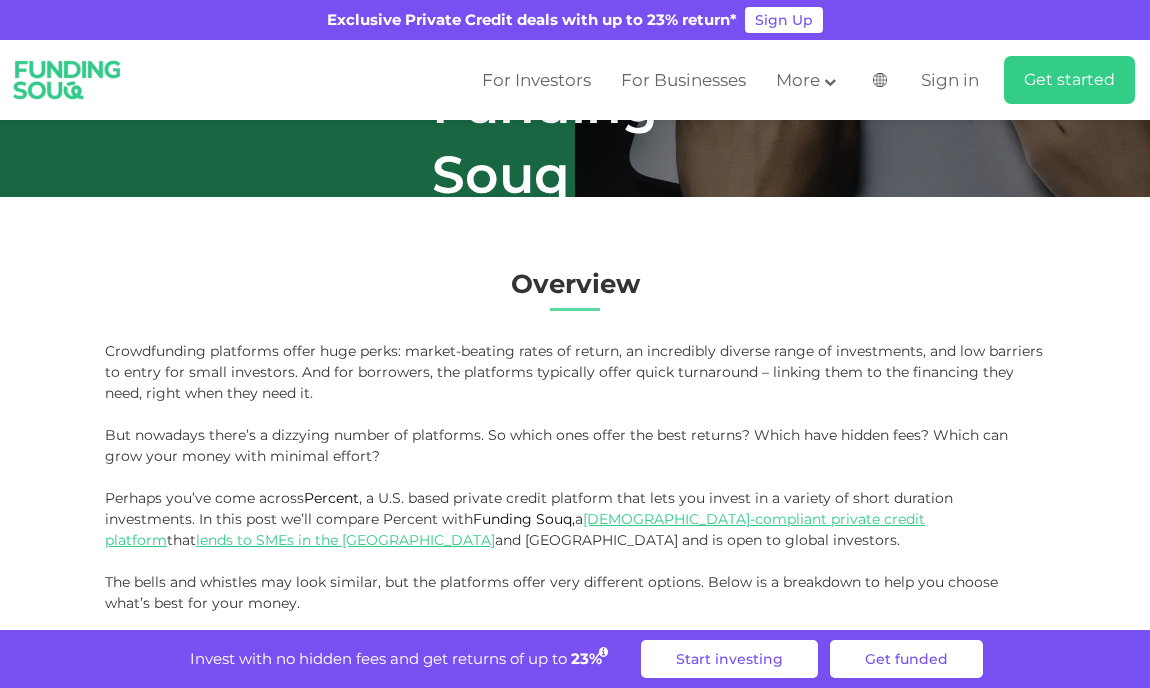 scroll, scrollTop: 173, scrollLeft: 0, axis: vertical 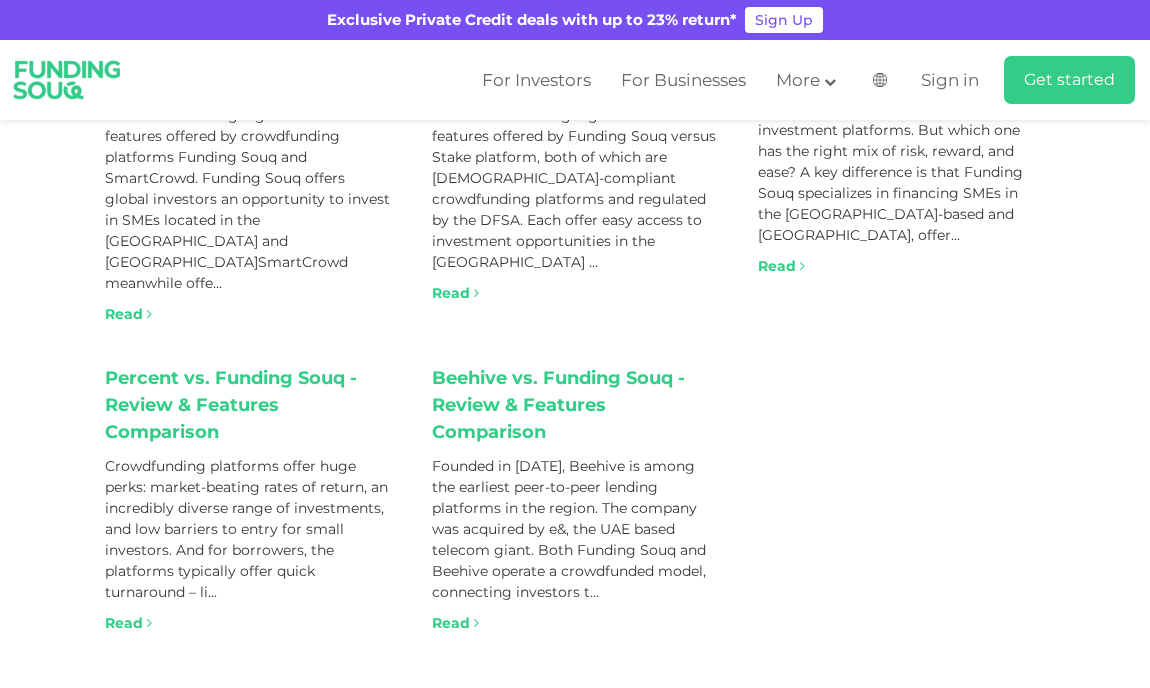 click on "Read" at bounding box center [451, 623] 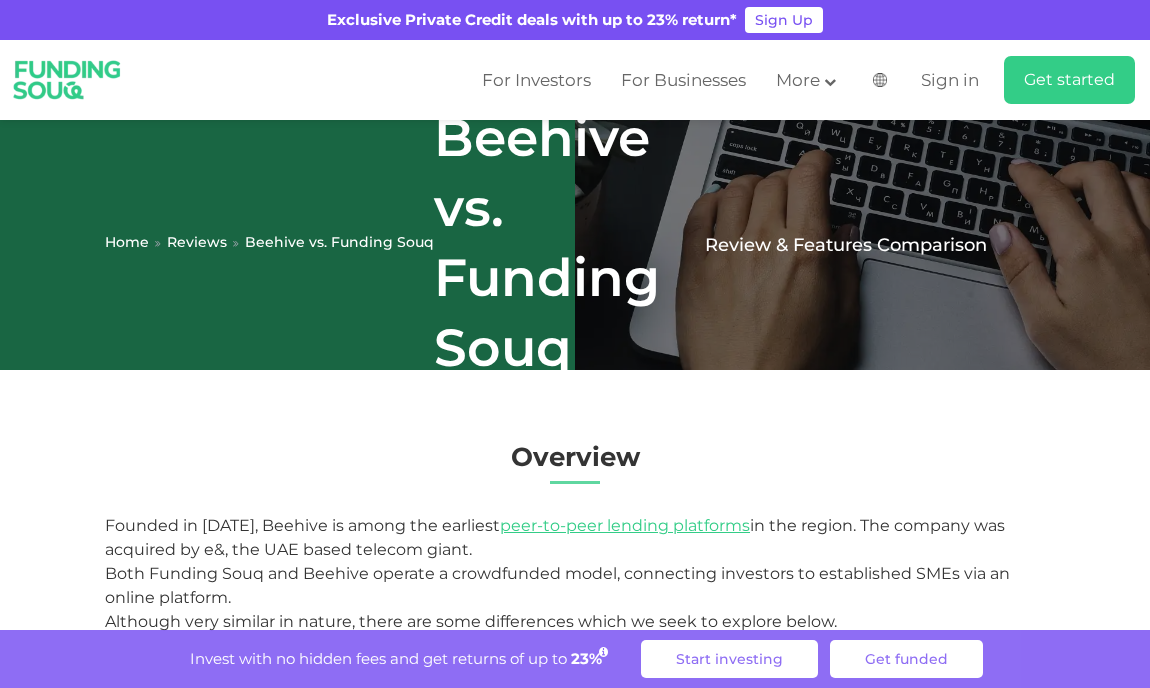 scroll, scrollTop: 137, scrollLeft: 0, axis: vertical 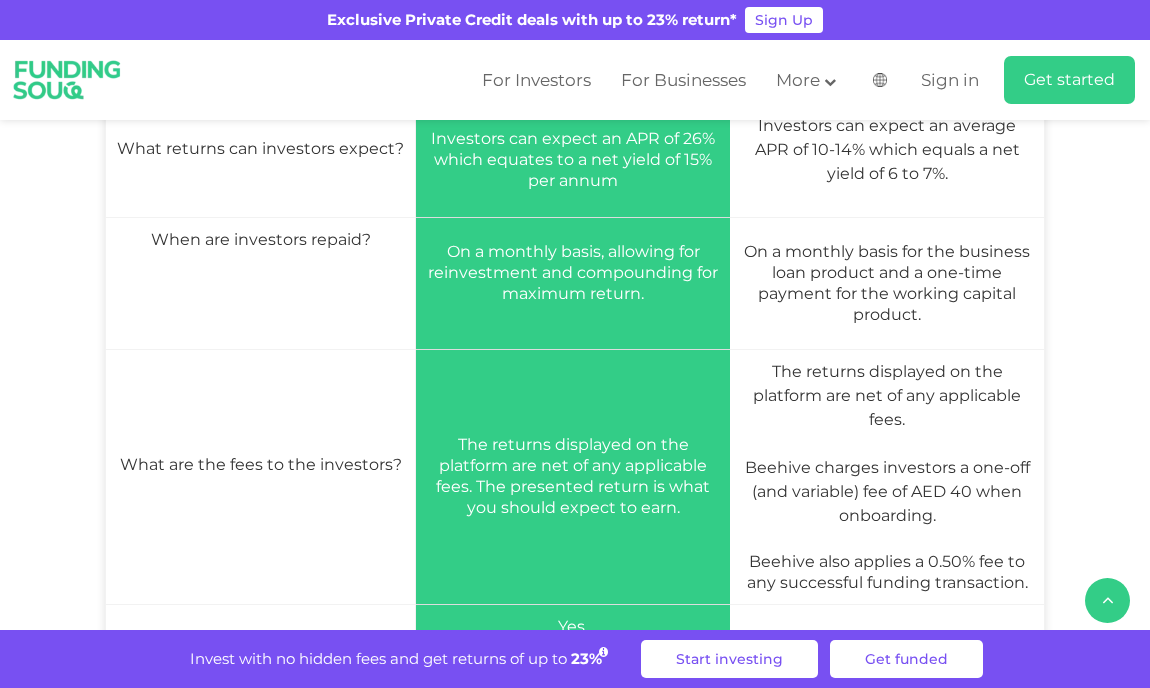 click on "The returns displayed on the platform are net of any applicable fees. The presented return is what you should expect to earn." at bounding box center [573, 476] 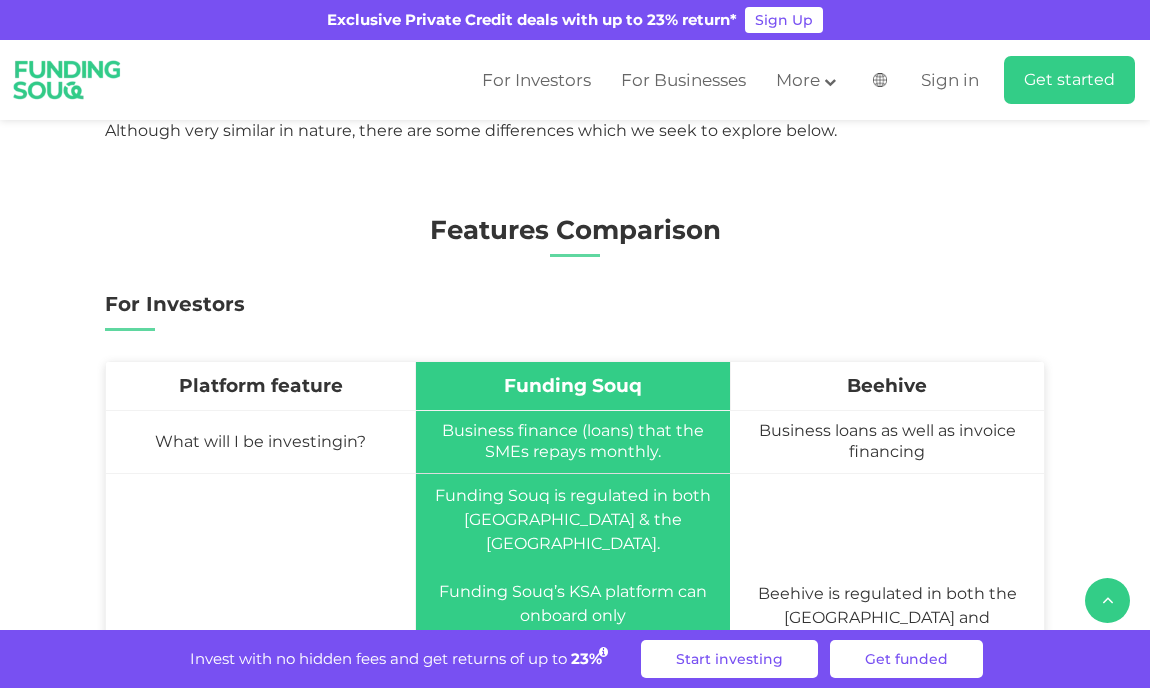 scroll, scrollTop: 492, scrollLeft: 0, axis: vertical 